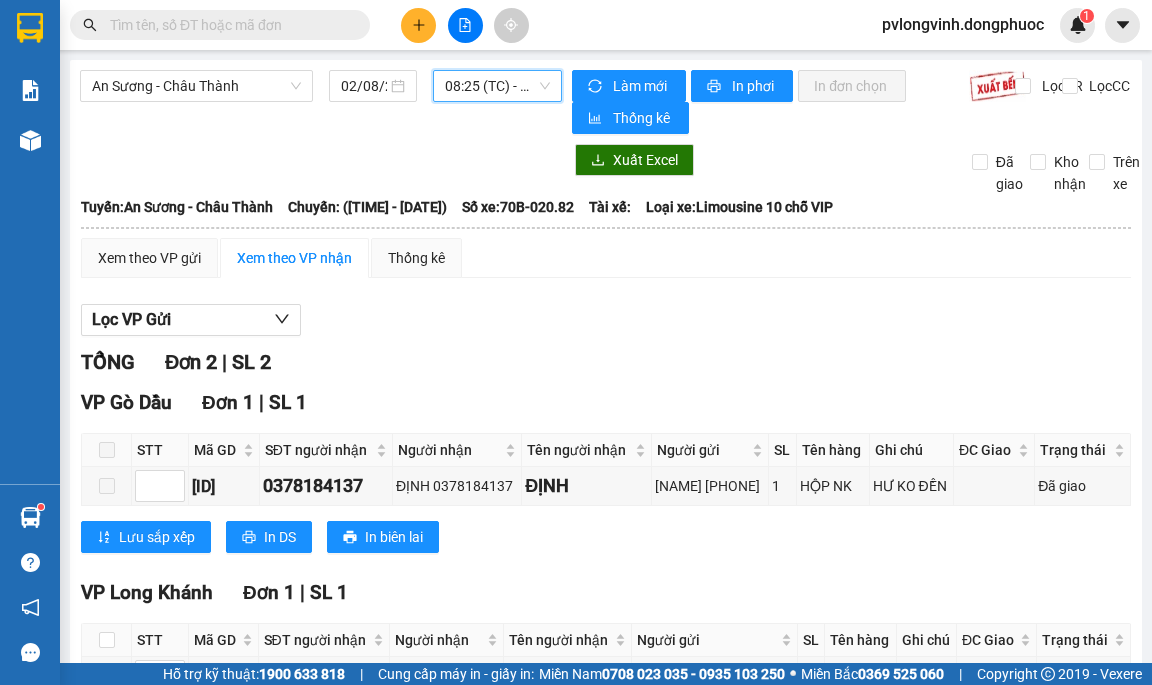 scroll, scrollTop: 0, scrollLeft: 0, axis: both 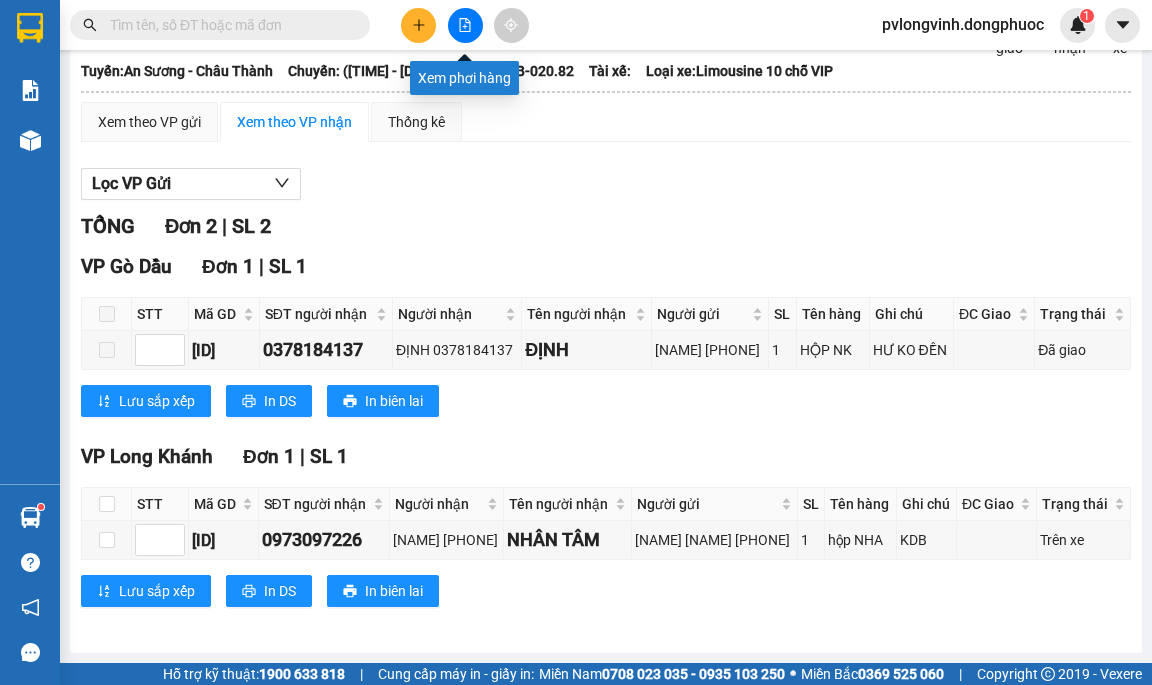 click at bounding box center (465, 25) 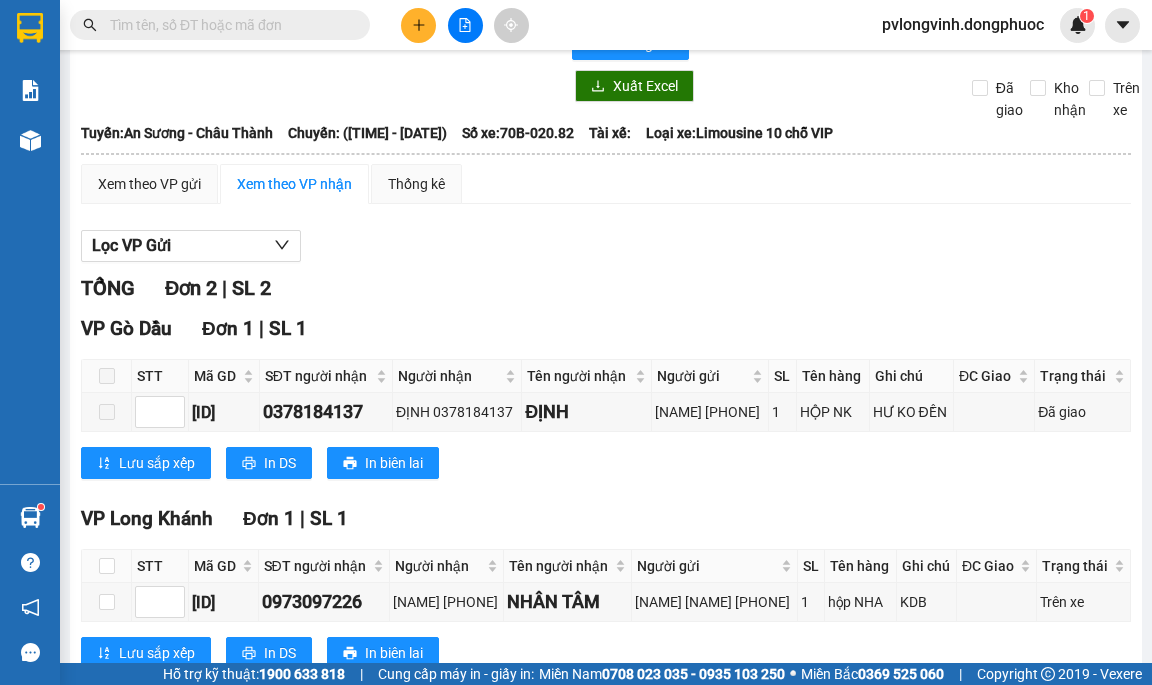 scroll, scrollTop: 0, scrollLeft: 0, axis: both 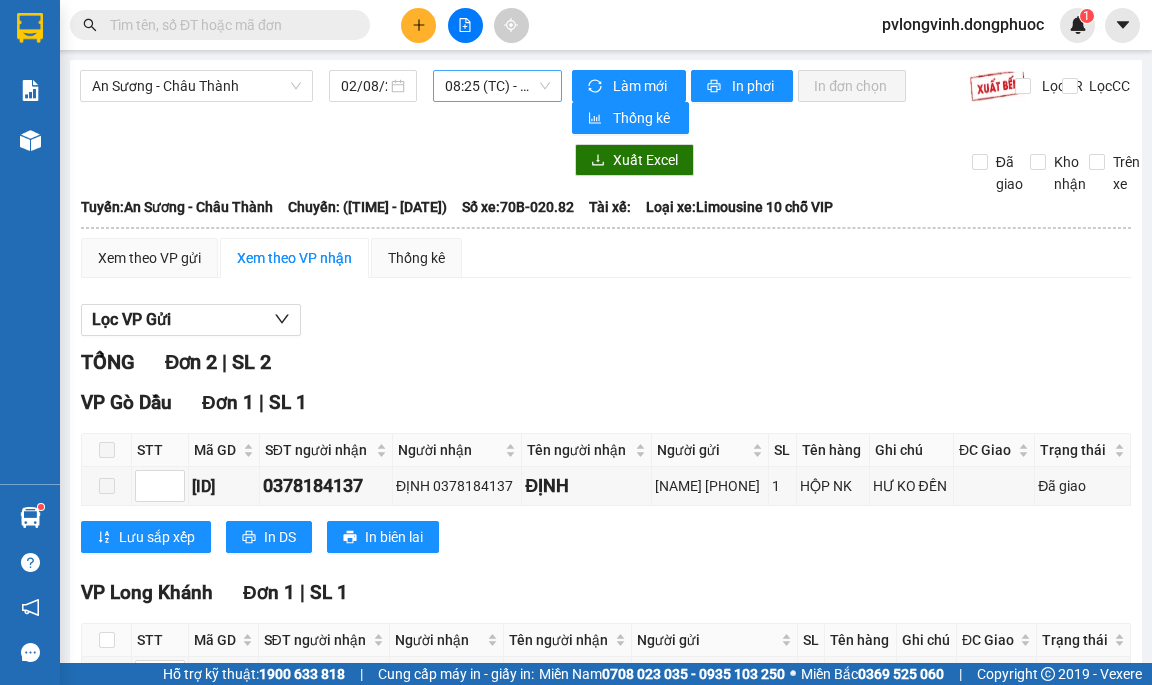 click on "[TIME] (TC) - [CODE]" at bounding box center [497, 86] 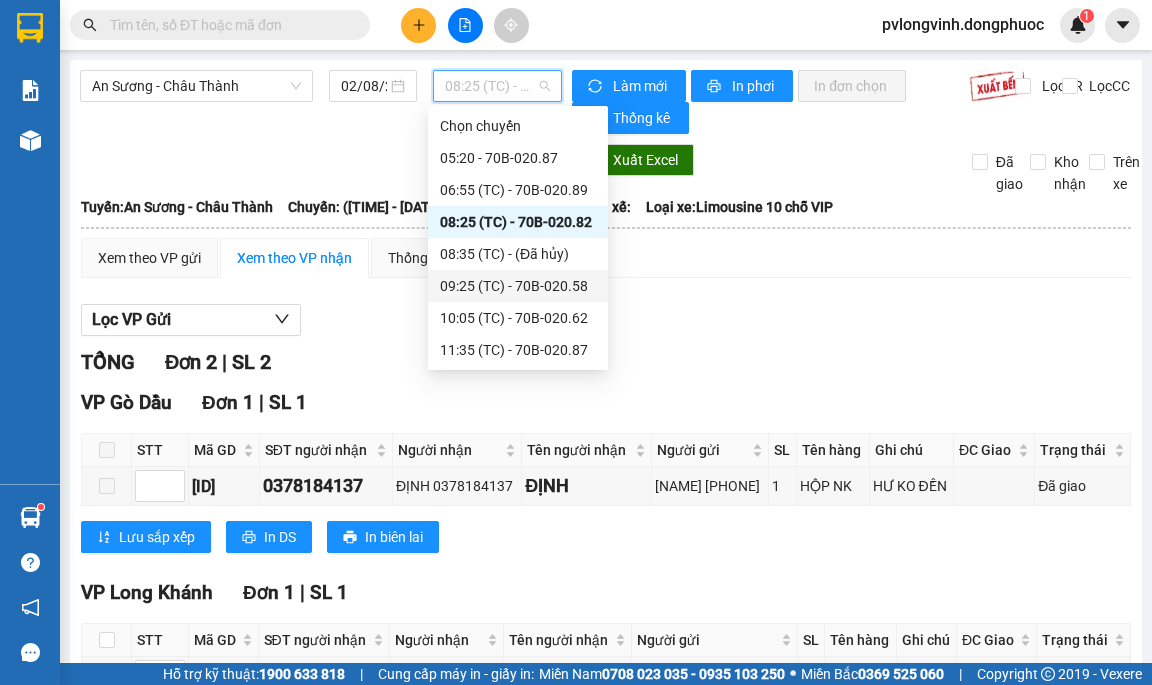 click on "[TIME] (TC) - [CODE]" at bounding box center [518, 286] 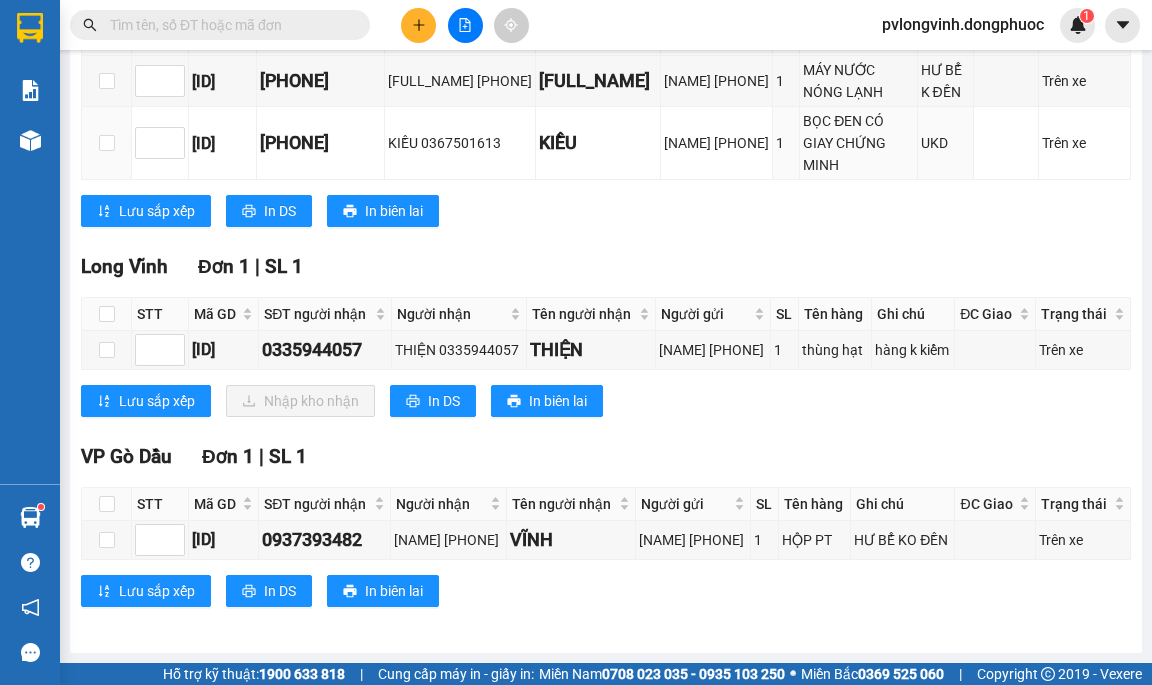 scroll, scrollTop: 940, scrollLeft: 0, axis: vertical 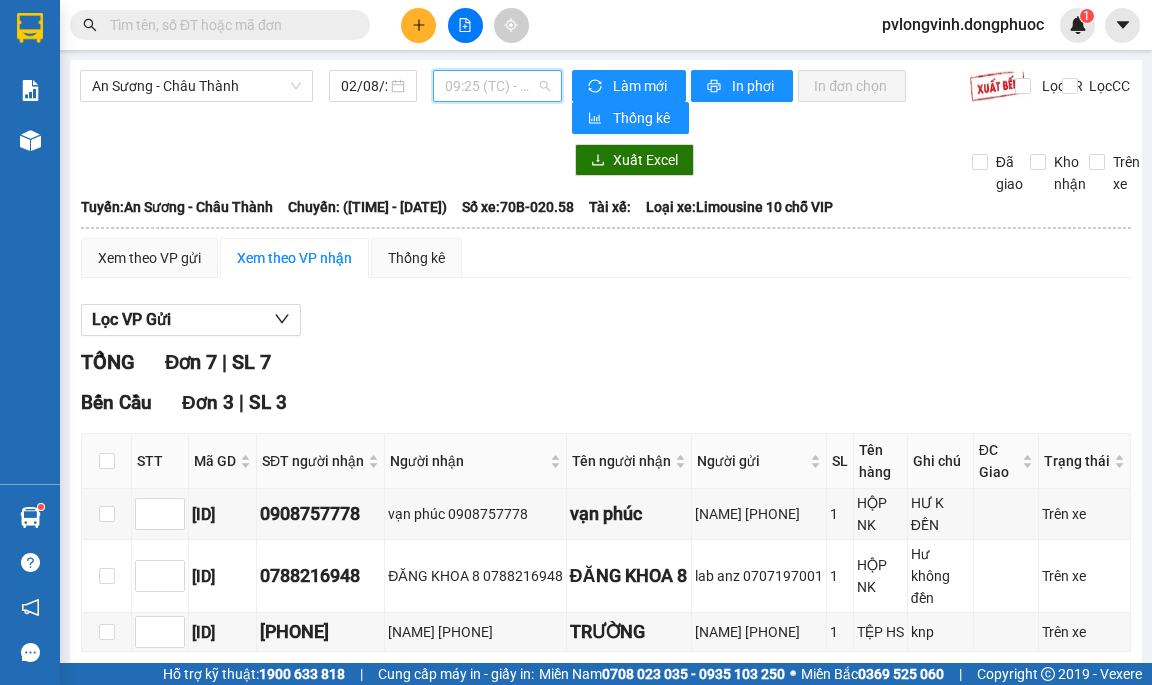 click on "[TIME] (TC) - [CODE]" at bounding box center (497, 86) 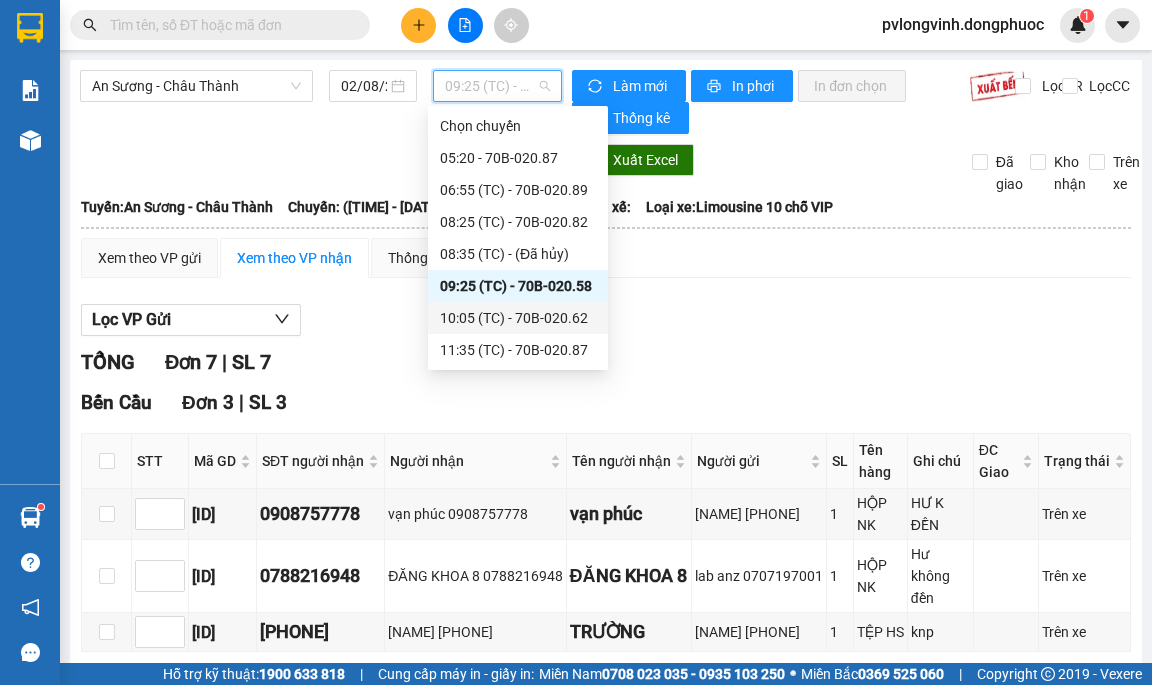 click on "[TIME] (TC) - [CODE]" at bounding box center [518, 318] 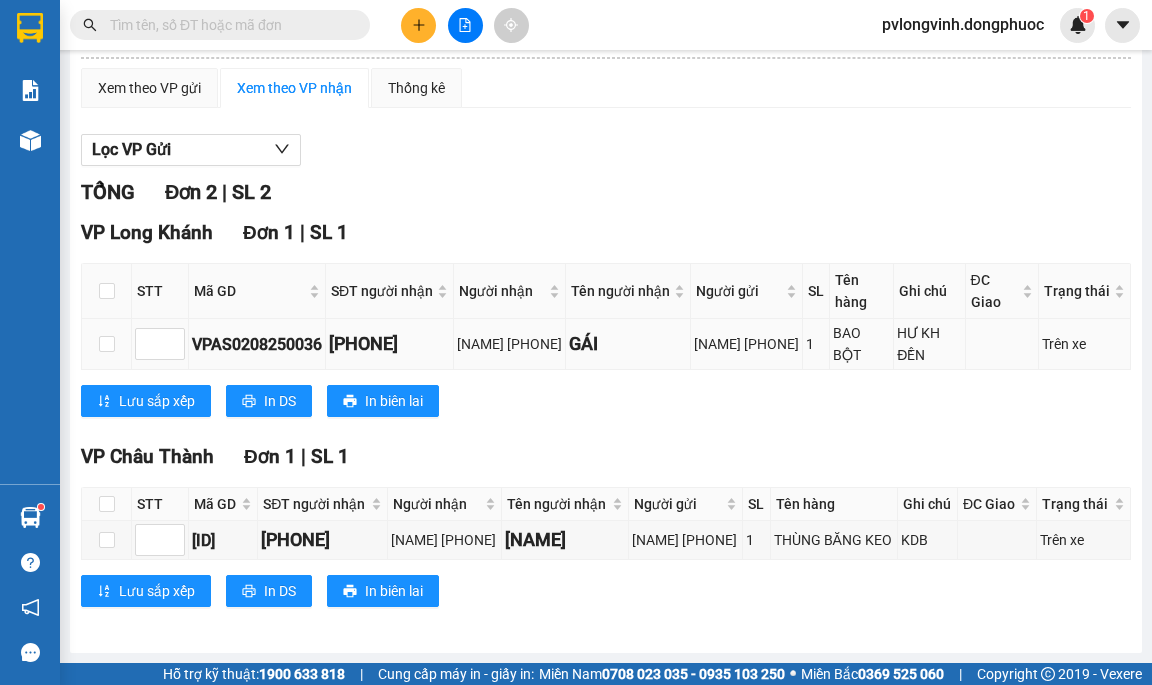 scroll, scrollTop: 0, scrollLeft: 0, axis: both 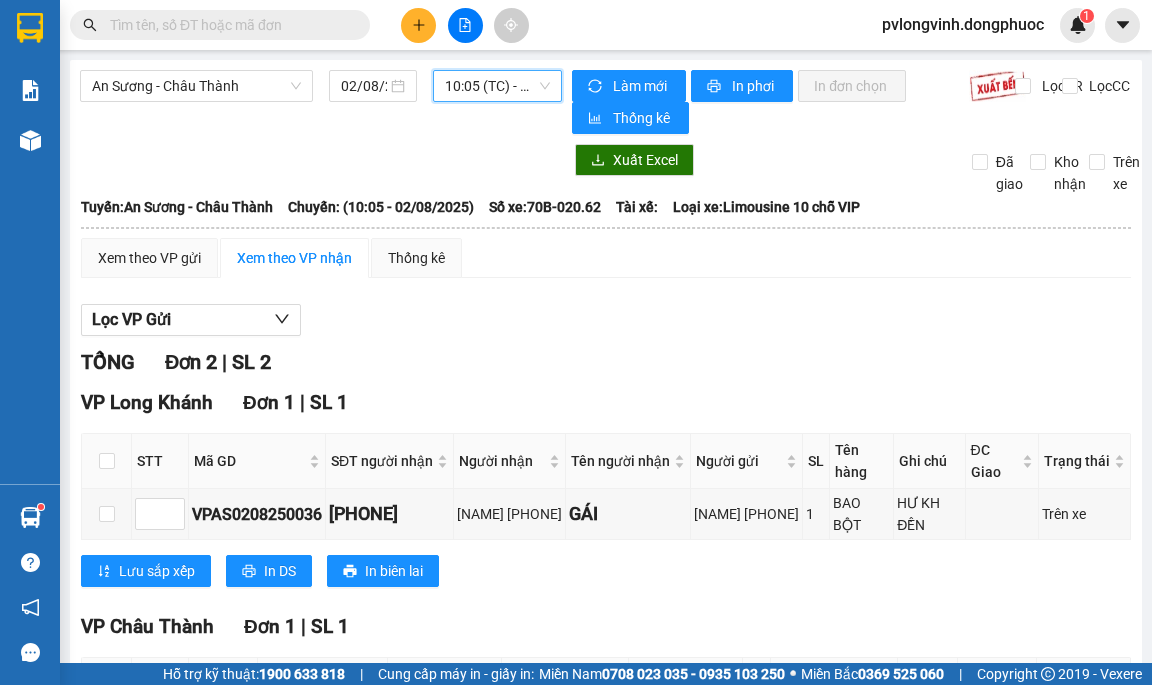 click on "[TIME] (TC) - [CODE]" at bounding box center (497, 86) 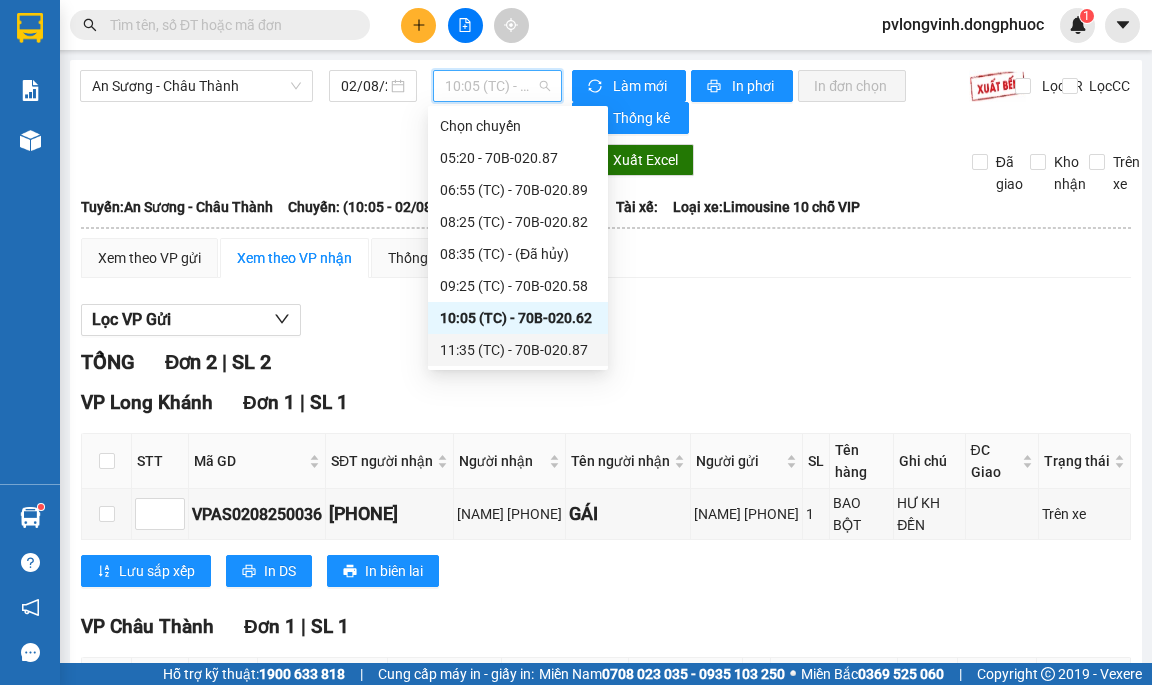 click on "11:35   (TC)   - 70B-020.87" at bounding box center (518, 350) 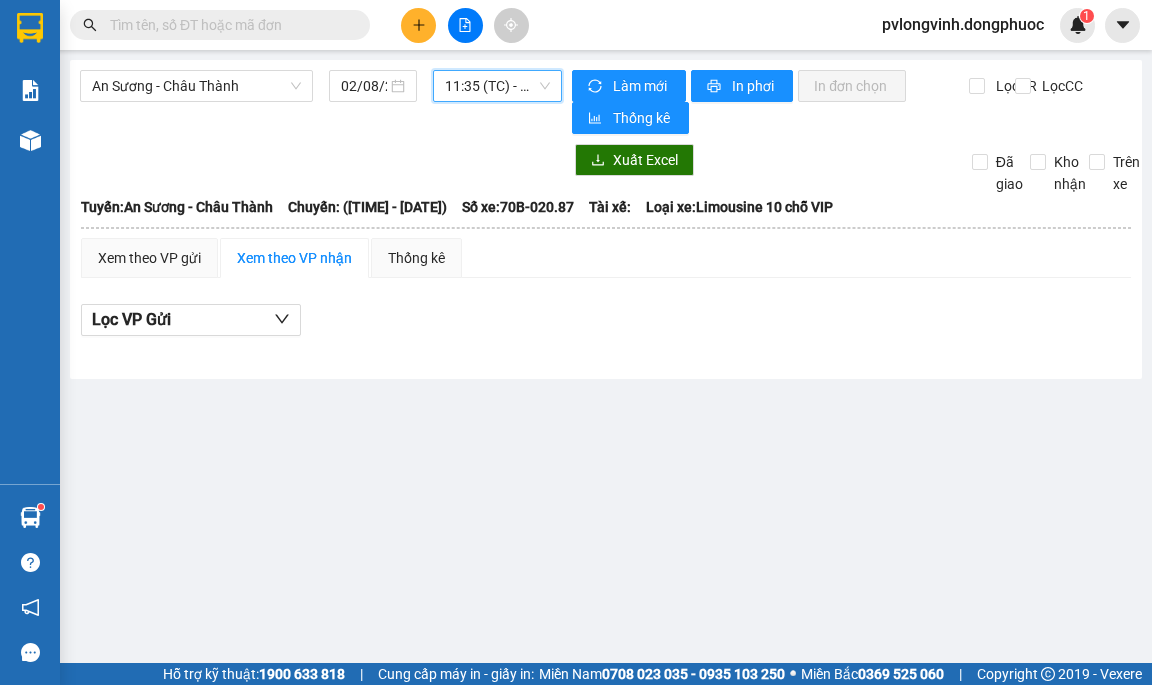 click on "11:35   (TC)   - 70B-020.87" at bounding box center [497, 86] 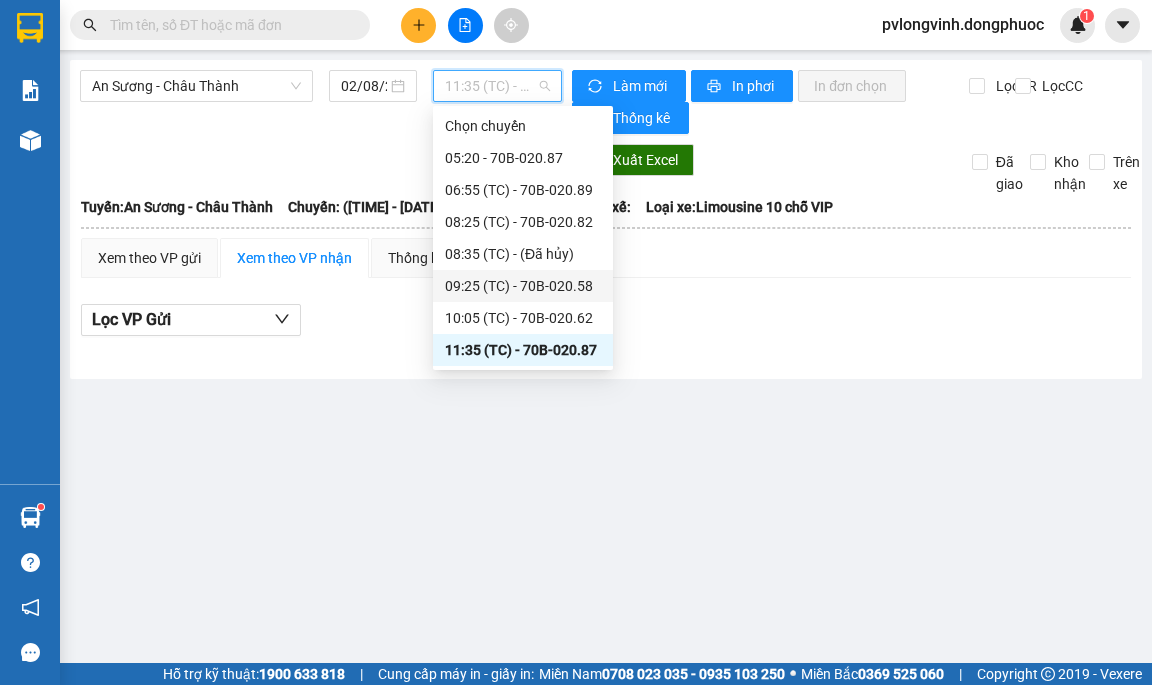 drag, startPoint x: 584, startPoint y: 289, endPoint x: 573, endPoint y: 65, distance: 224.26993 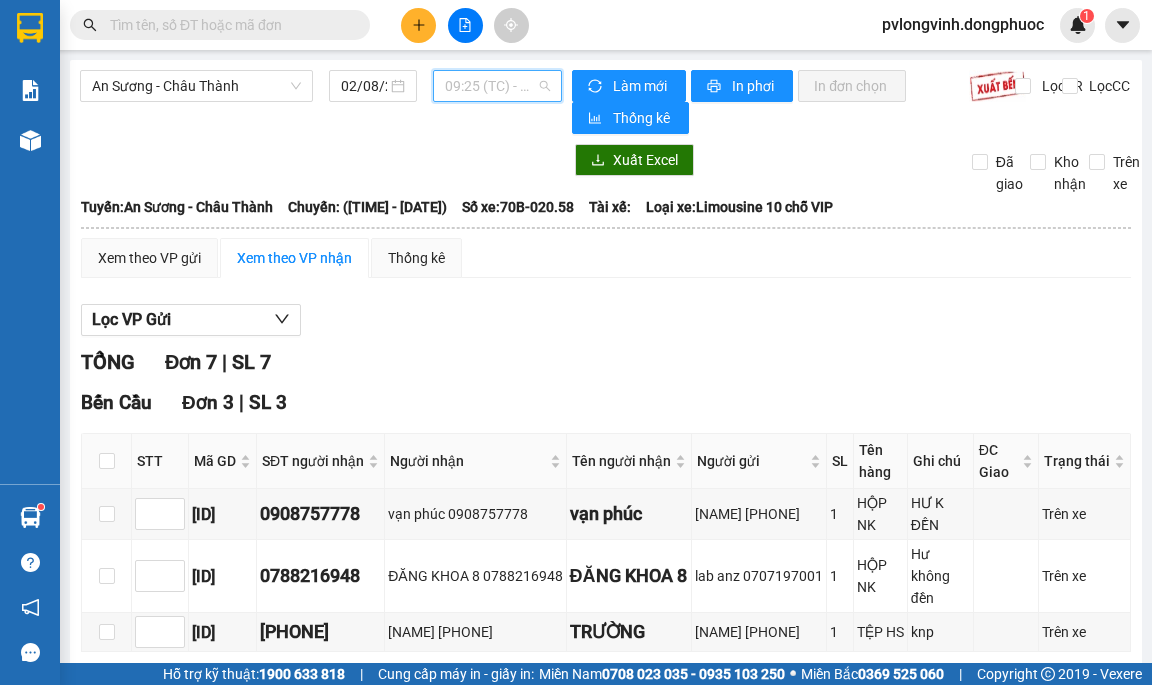 click on "[TIME] (TC) - [CODE]" at bounding box center (497, 86) 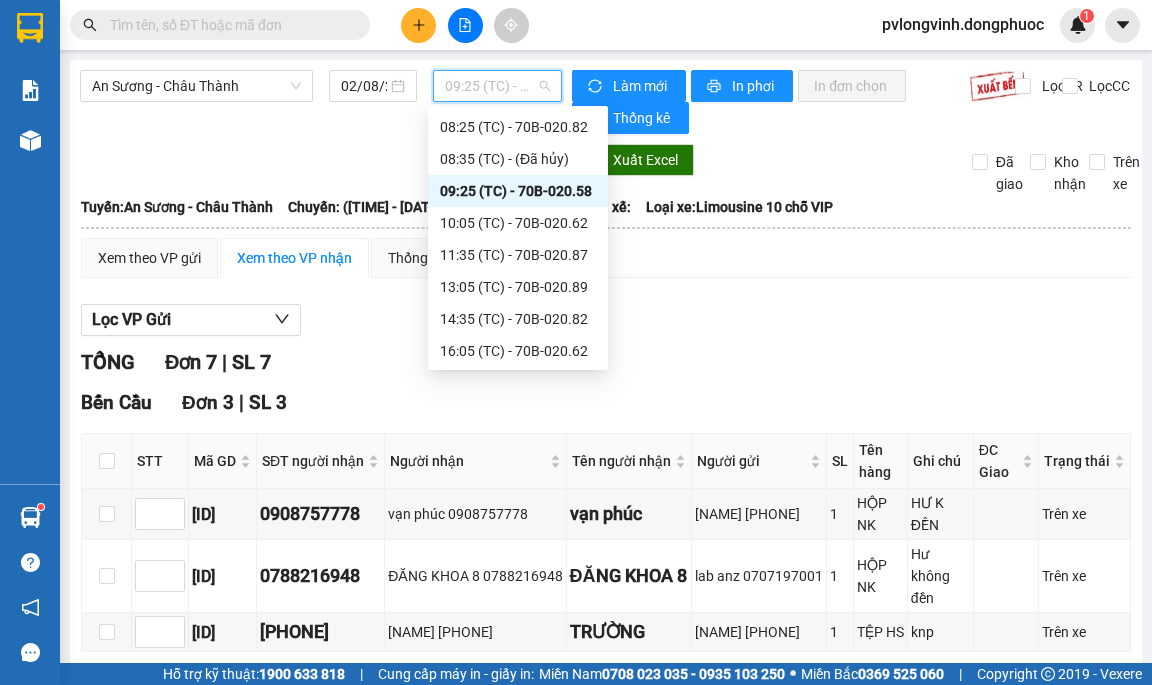 scroll, scrollTop: 160, scrollLeft: 0, axis: vertical 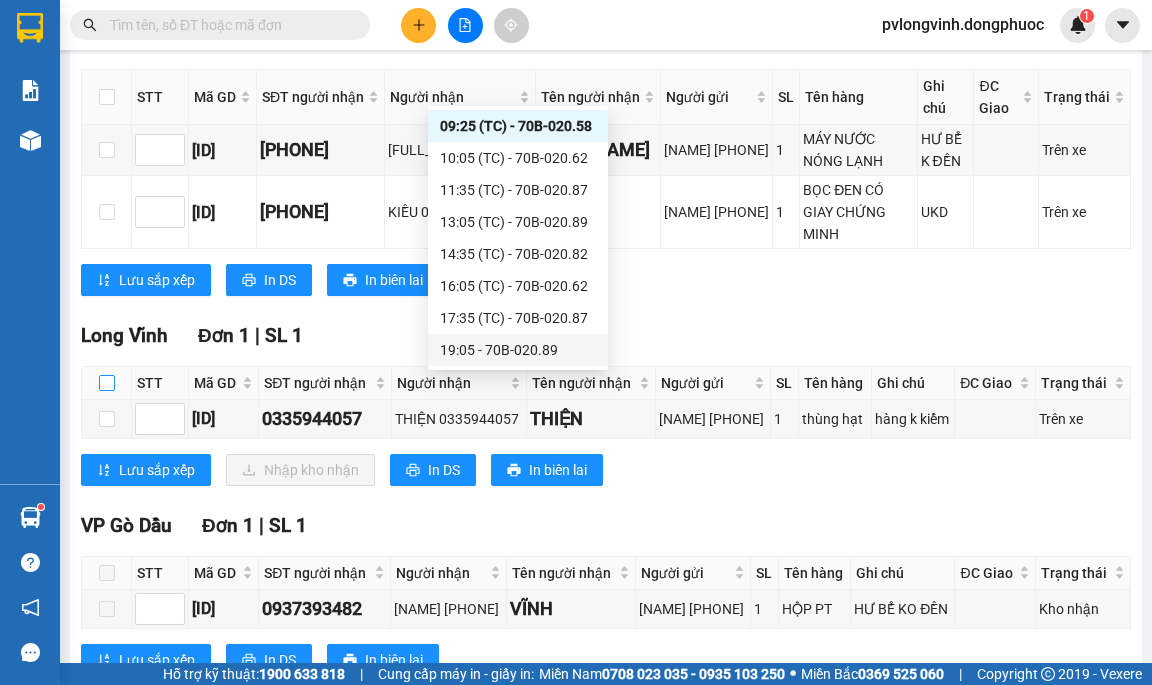 click at bounding box center [107, 383] 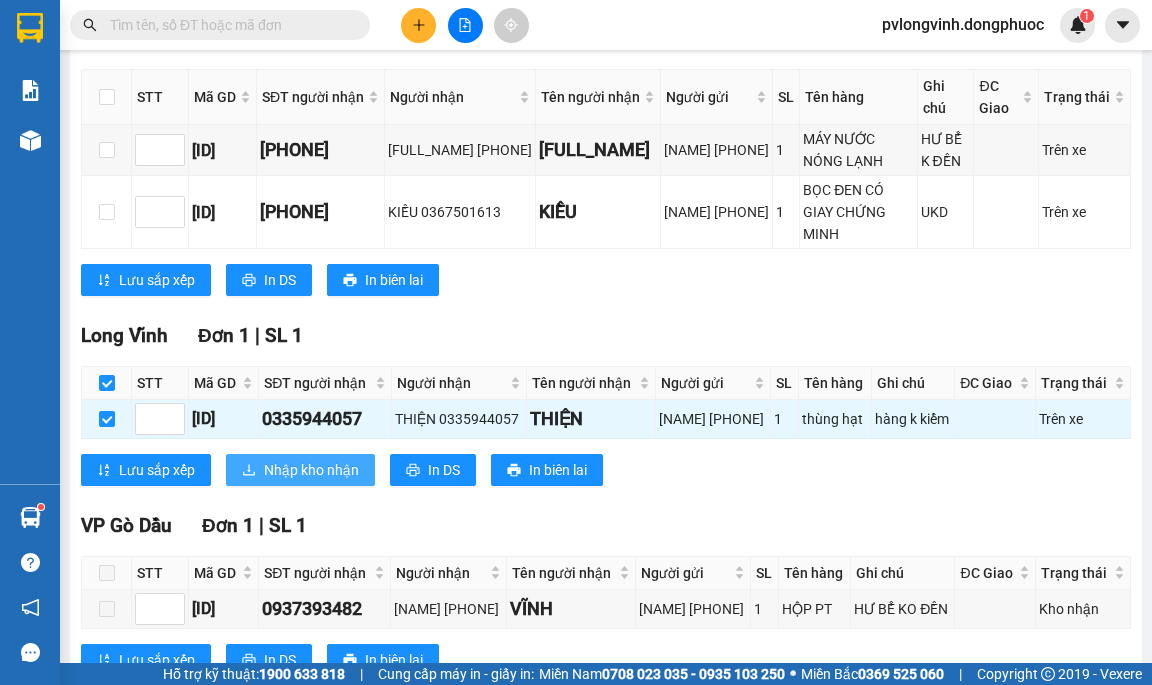 click on "Nhập kho nhận" at bounding box center [311, 470] 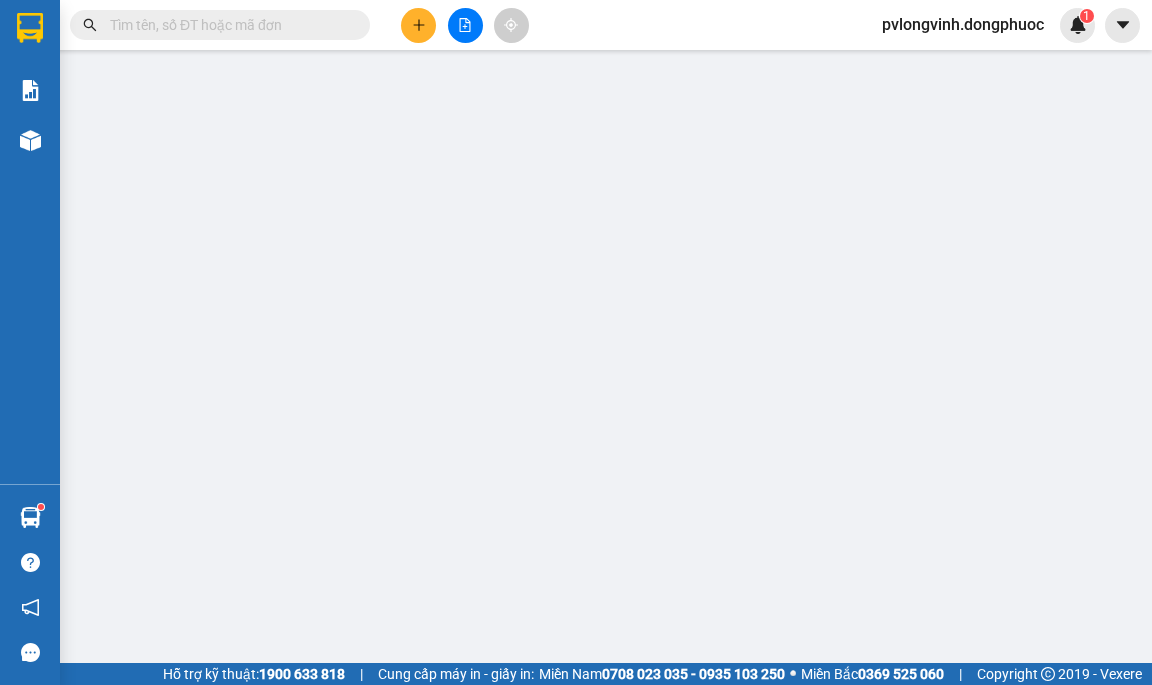 scroll, scrollTop: 0, scrollLeft: 0, axis: both 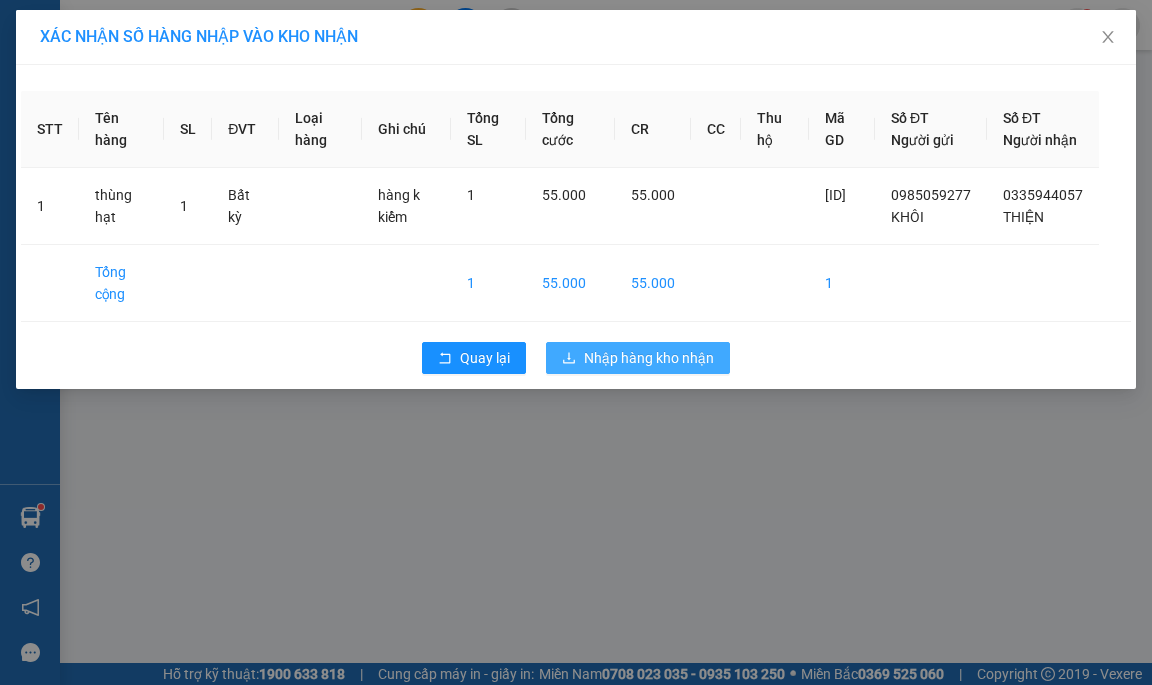 click on "Nhập hàng kho nhận" at bounding box center [649, 358] 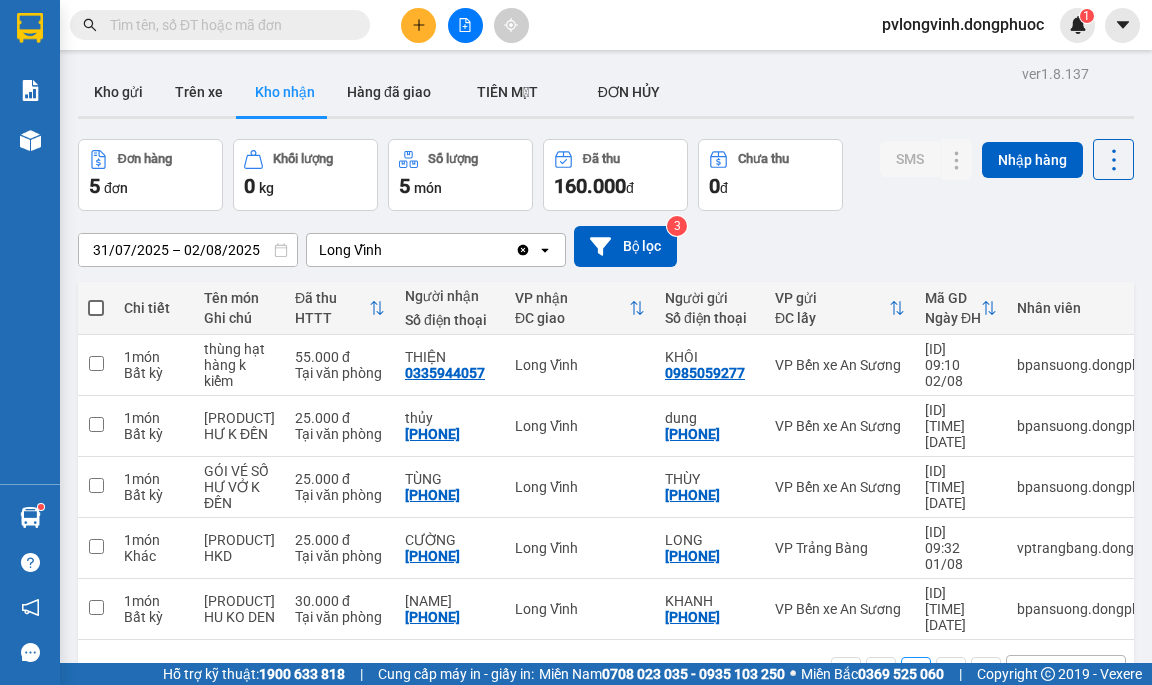 click on "Kết quả tìm kiếm ( 0 )  Bộ lọc  No Data [NAME].[NAME] 1" at bounding box center (576, 25) 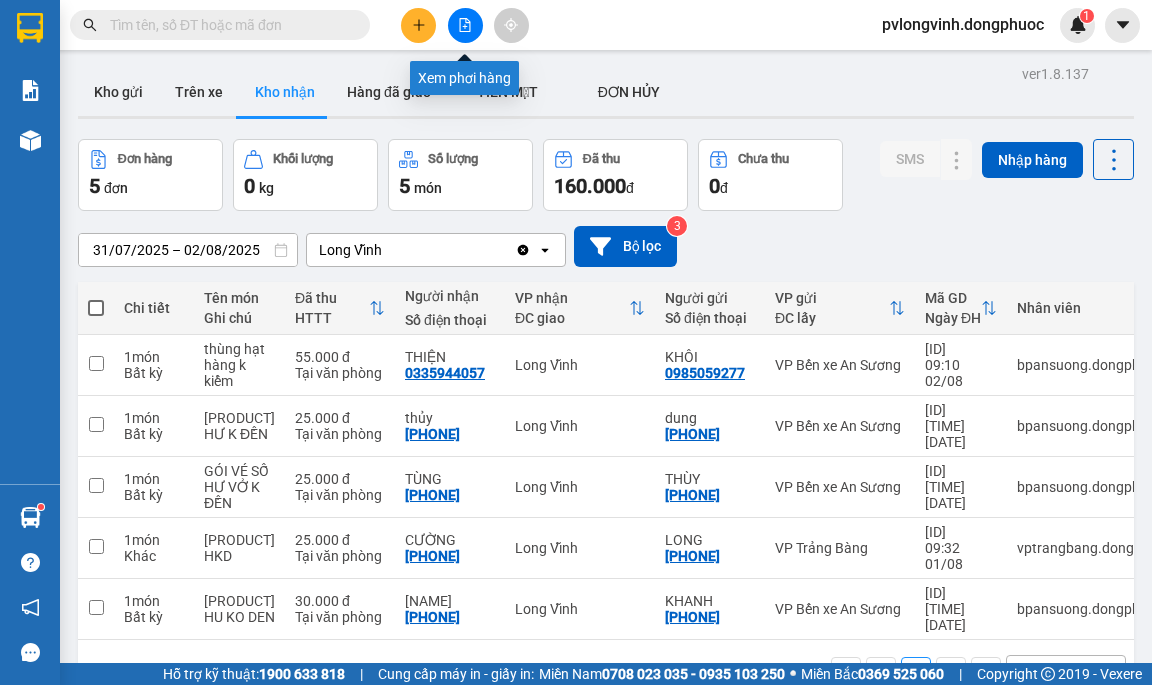 click at bounding box center [465, 25] 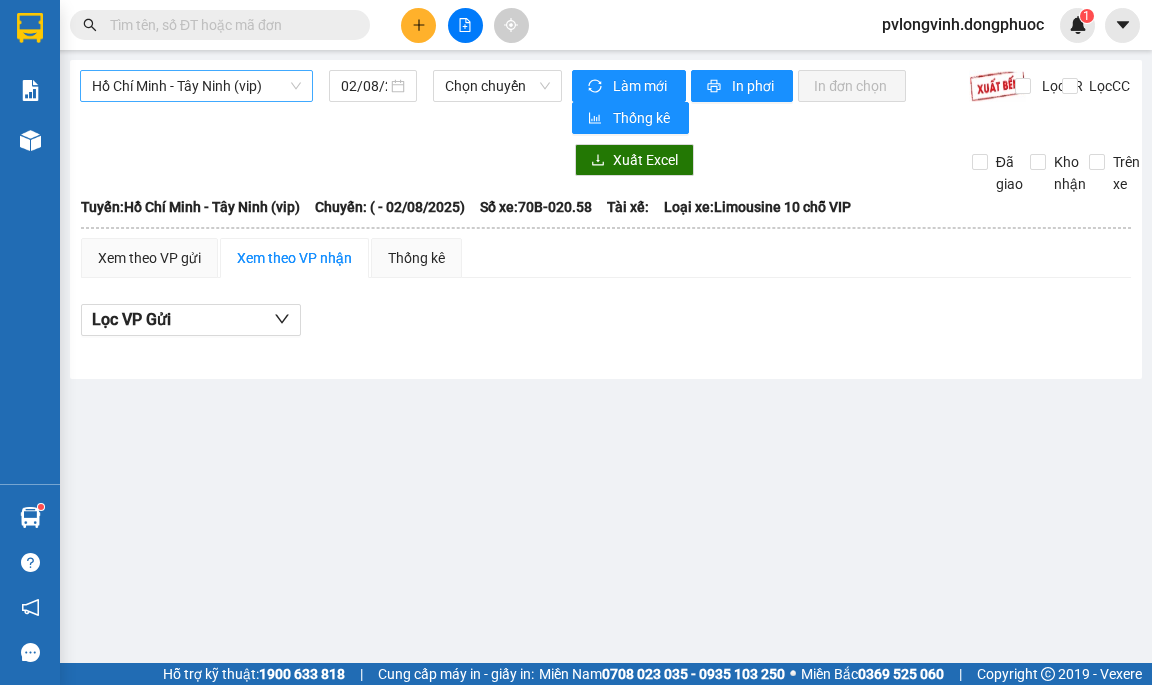 click on "Hồ Chí Minh - Tây Ninh (vip)" at bounding box center (196, 86) 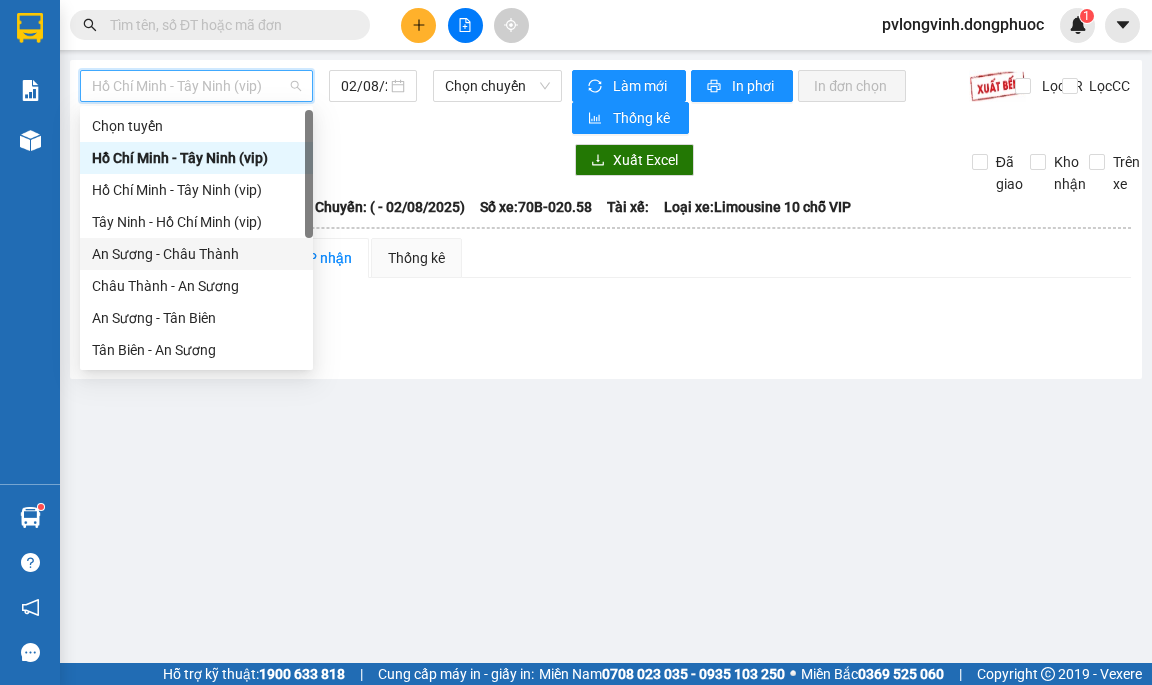 click on "An Sương - Châu Thành" at bounding box center [196, 254] 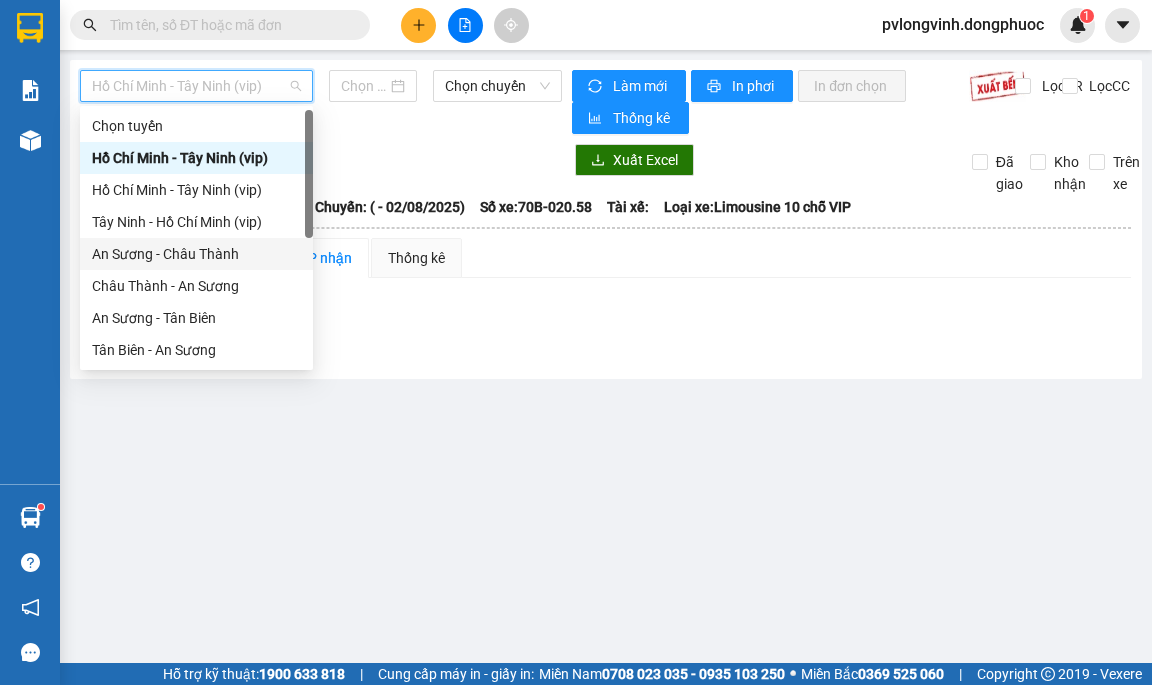 type on "02/08/2025" 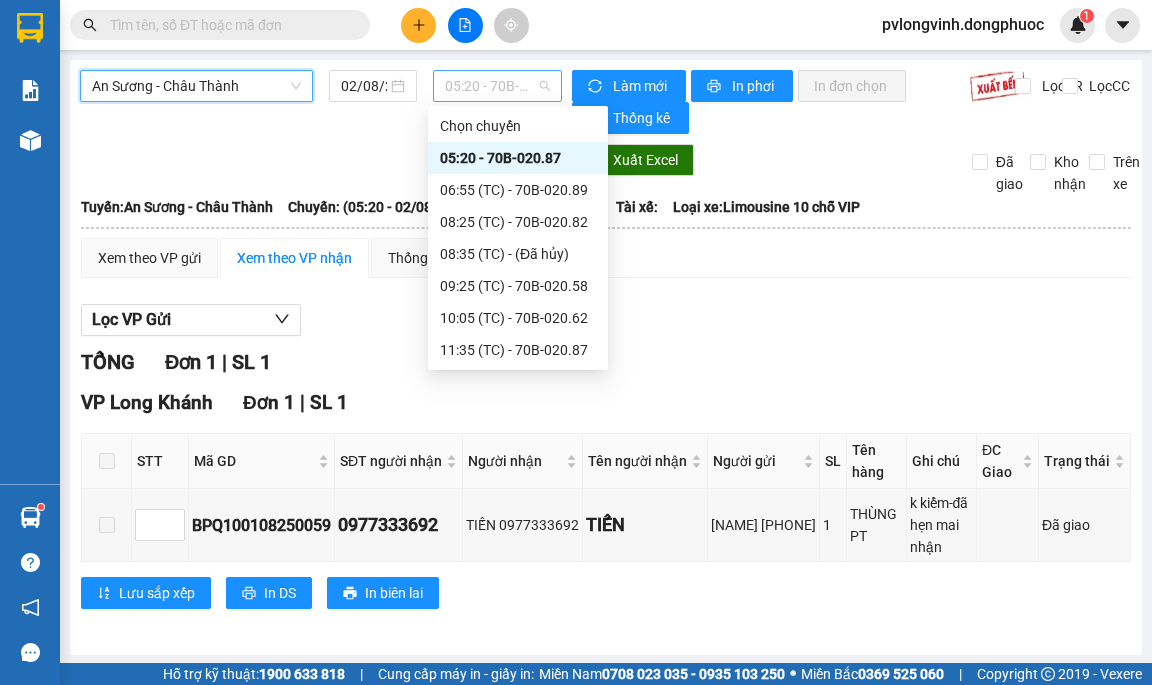 click on "05:20     - 70B-020.87" at bounding box center [497, 86] 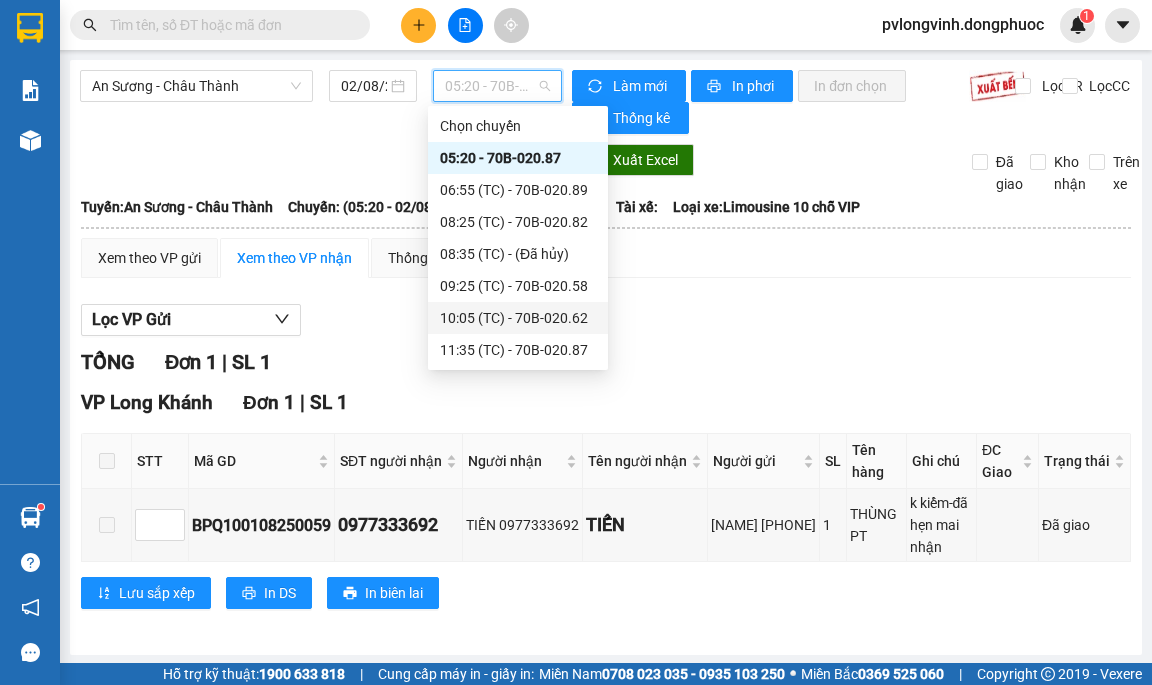 click on "[TIME] (TC) - [CODE]" at bounding box center [518, 318] 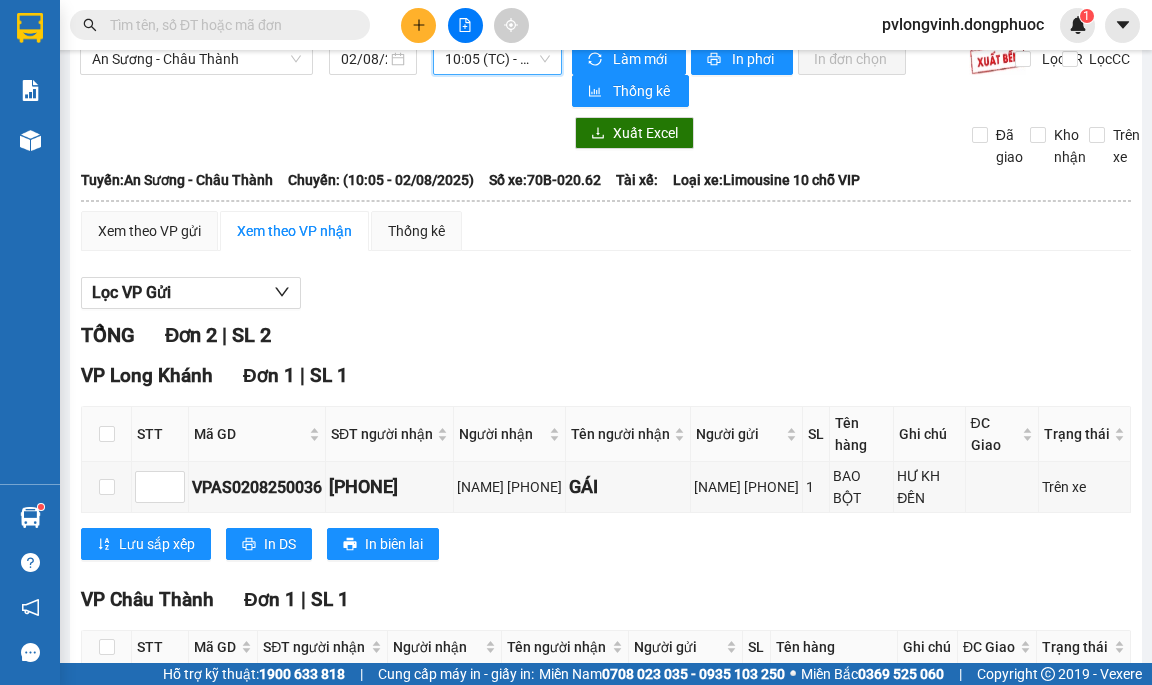 scroll, scrollTop: 0, scrollLeft: 0, axis: both 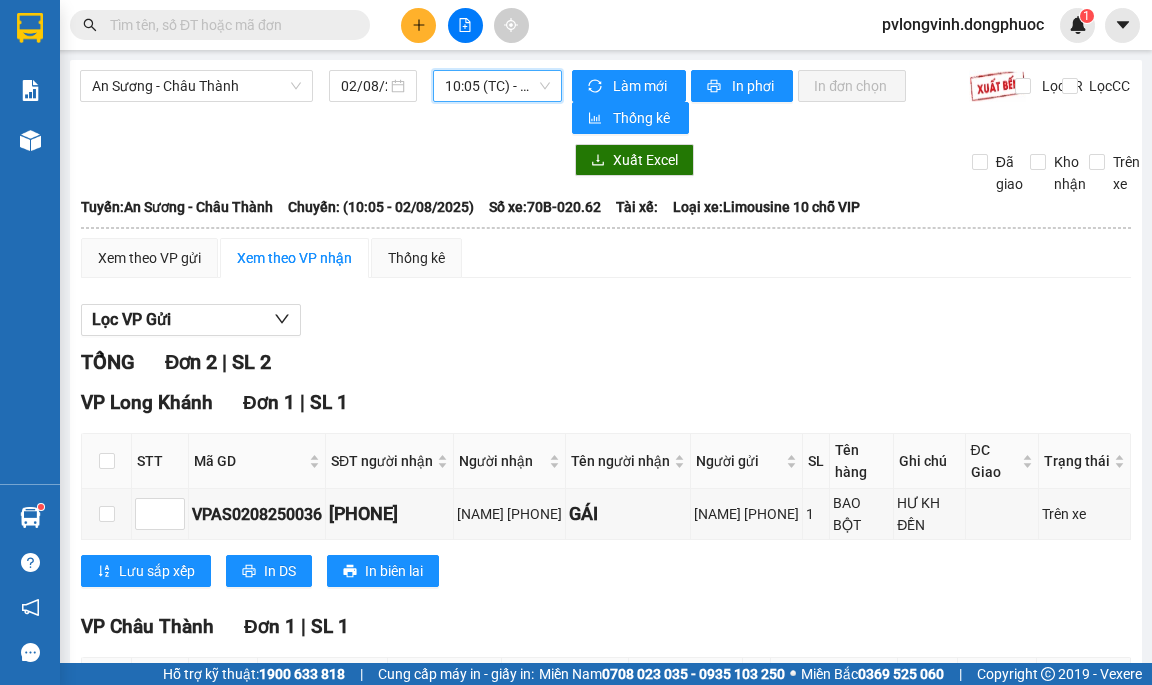 click on "[TIME] (TC) - [CODE]" at bounding box center (497, 86) 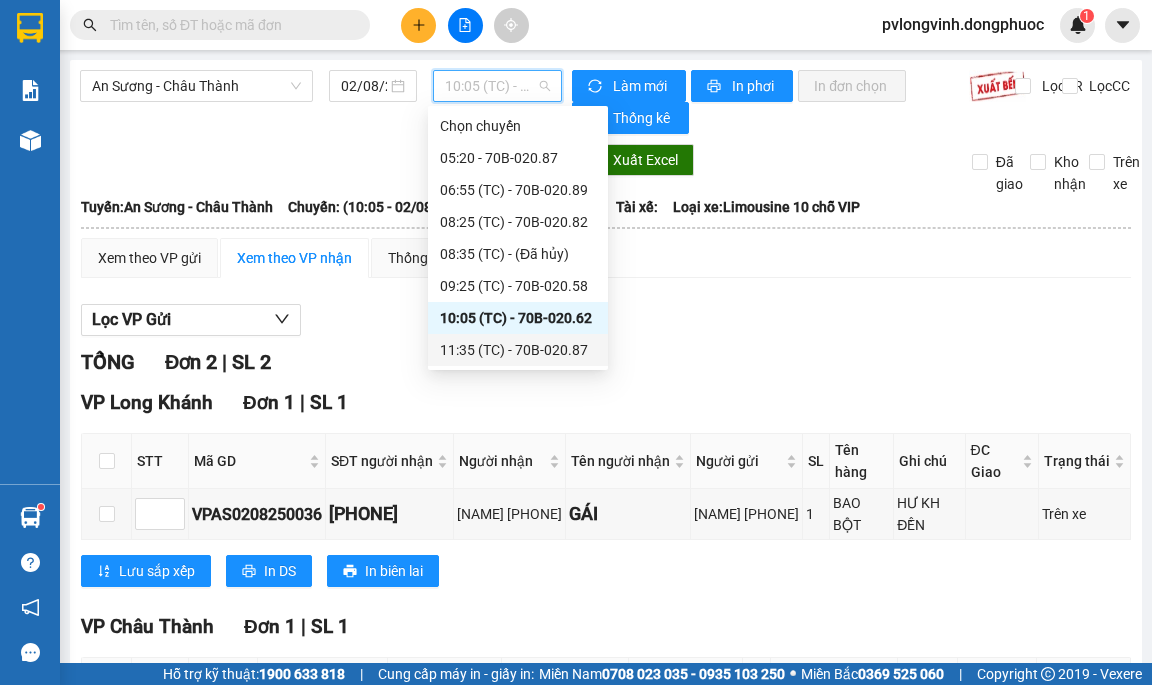 click on "11:35   (TC)   - 70B-020.87" at bounding box center (518, 350) 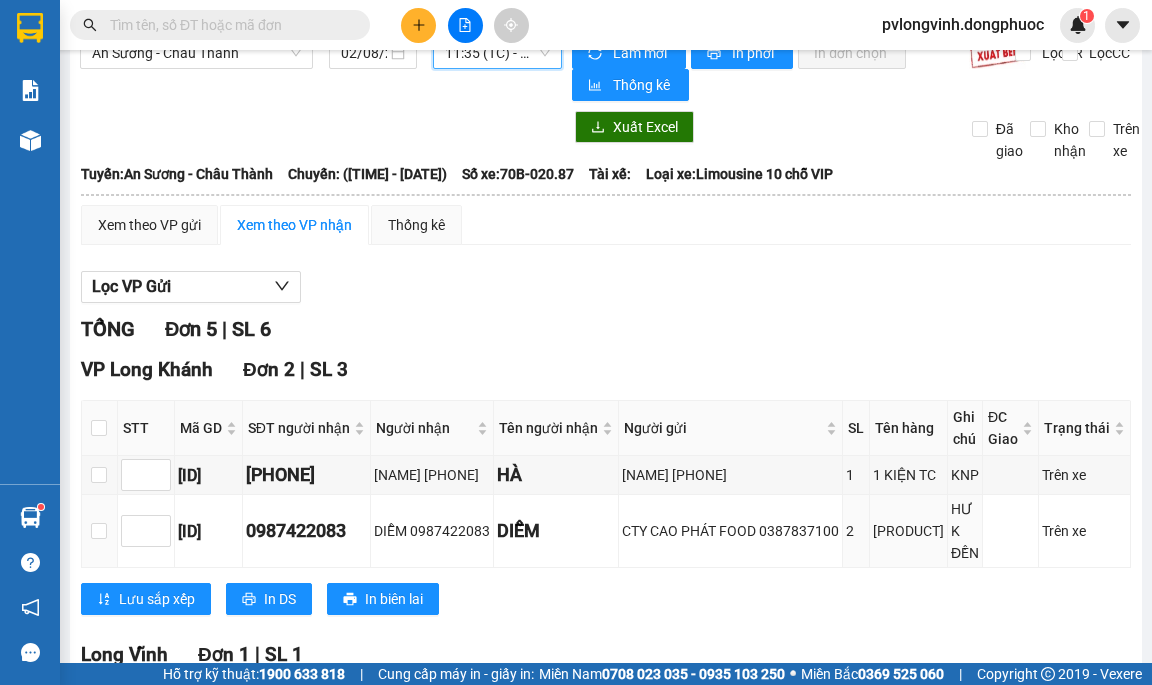 scroll, scrollTop: 0, scrollLeft: 0, axis: both 